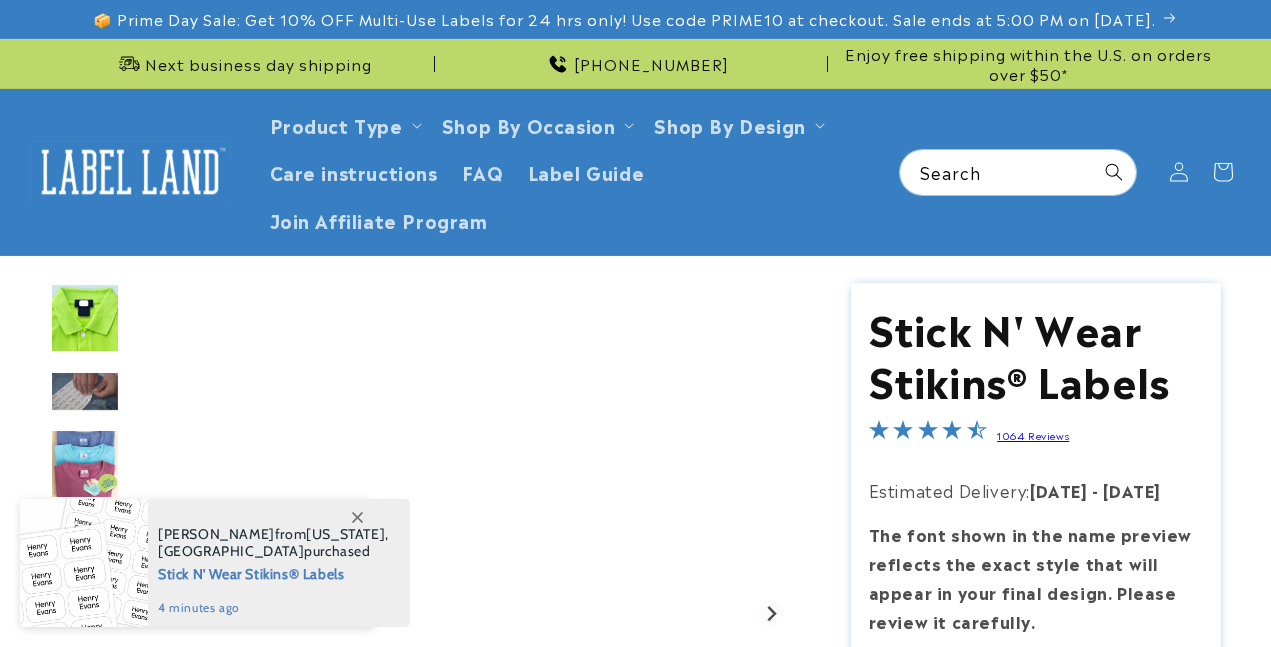 scroll, scrollTop: 0, scrollLeft: 0, axis: both 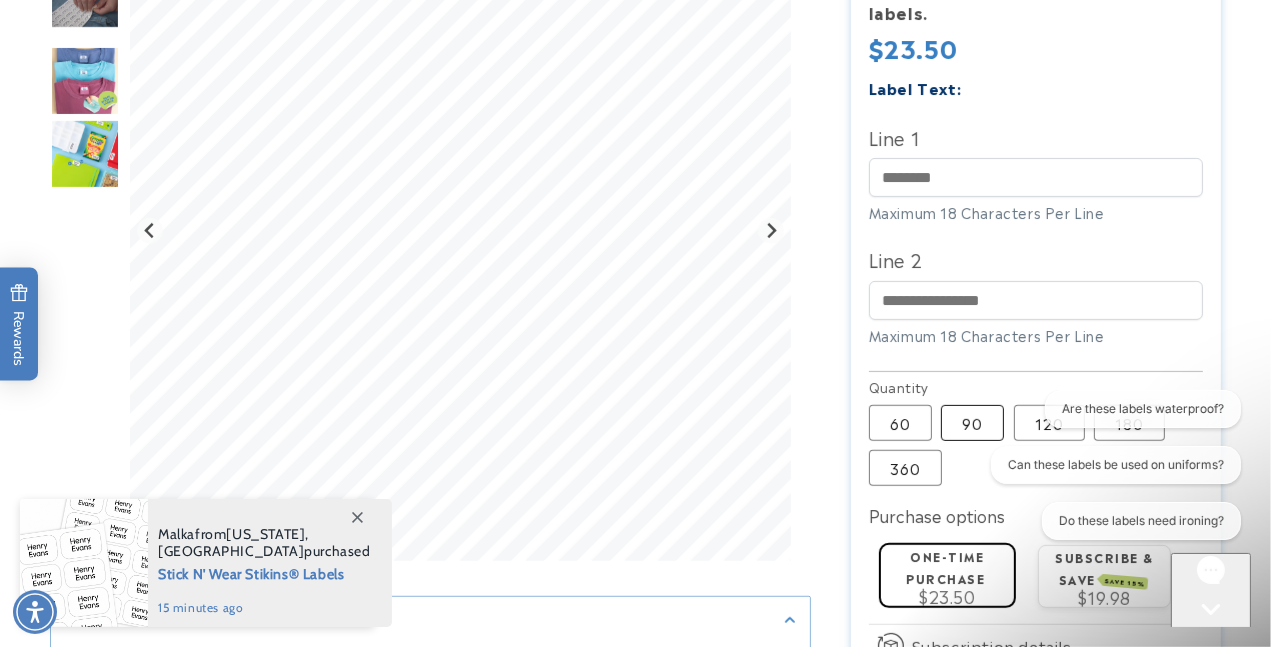 click on "90 Variant sold out or unavailable" at bounding box center [972, 423] 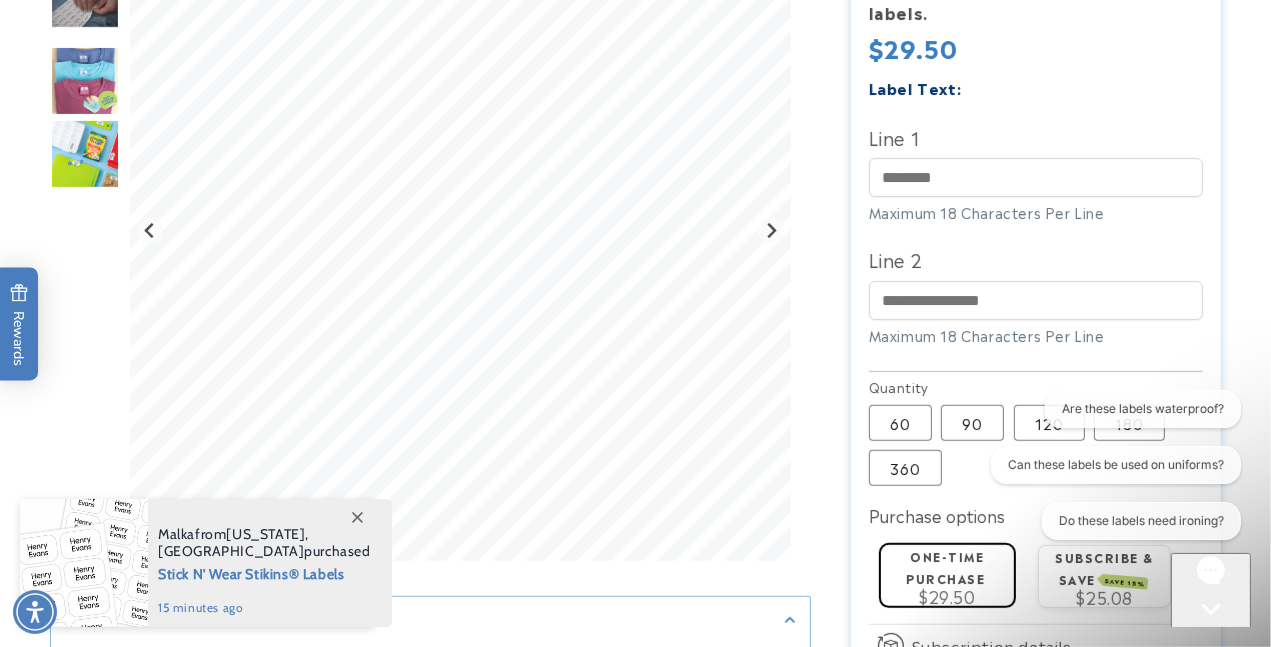 type 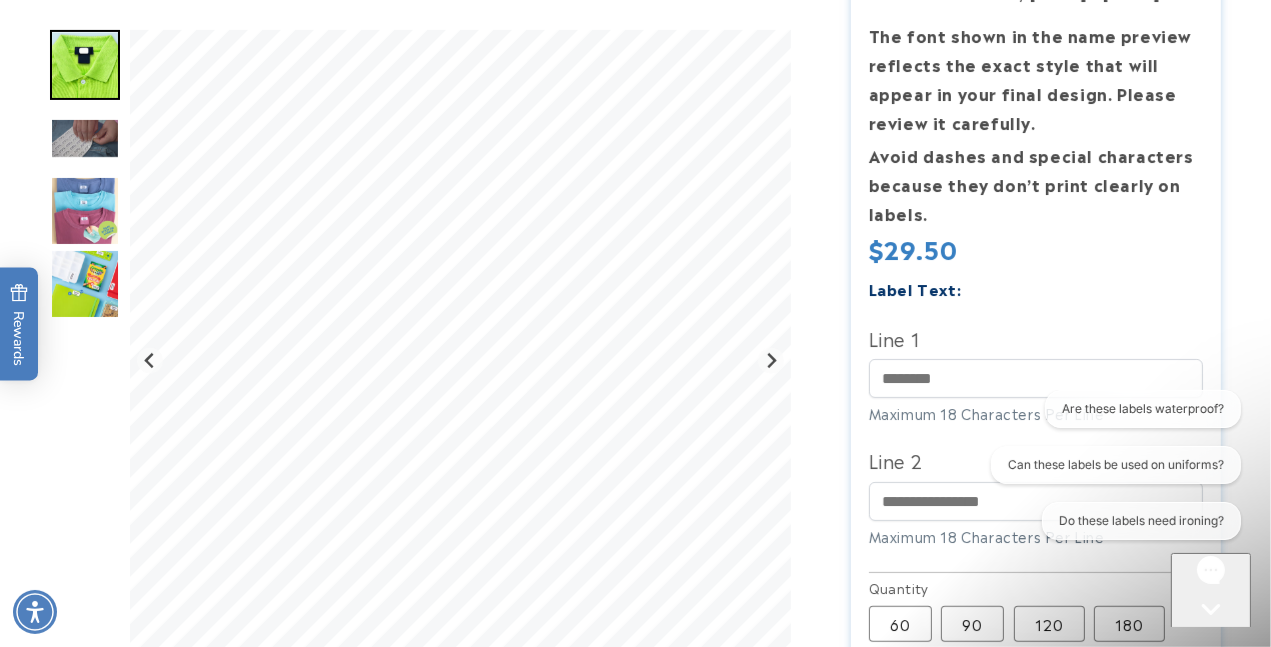 scroll, scrollTop: 500, scrollLeft: 0, axis: vertical 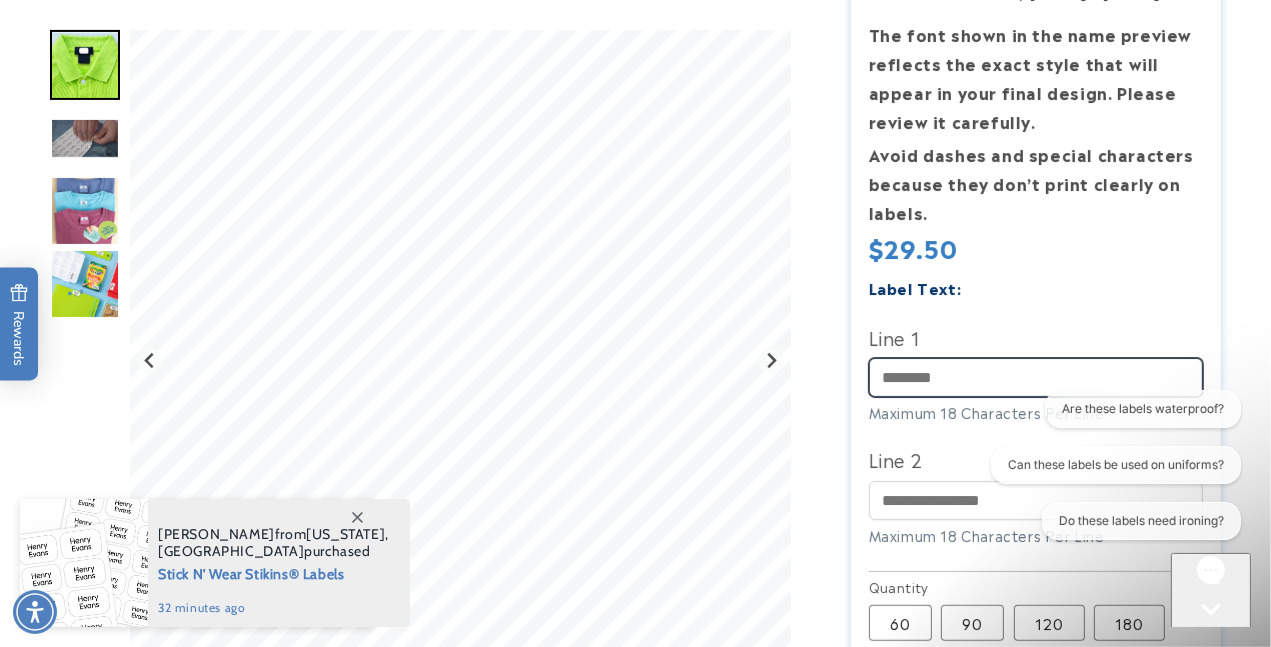 click on "Line 1" at bounding box center (1036, 377) 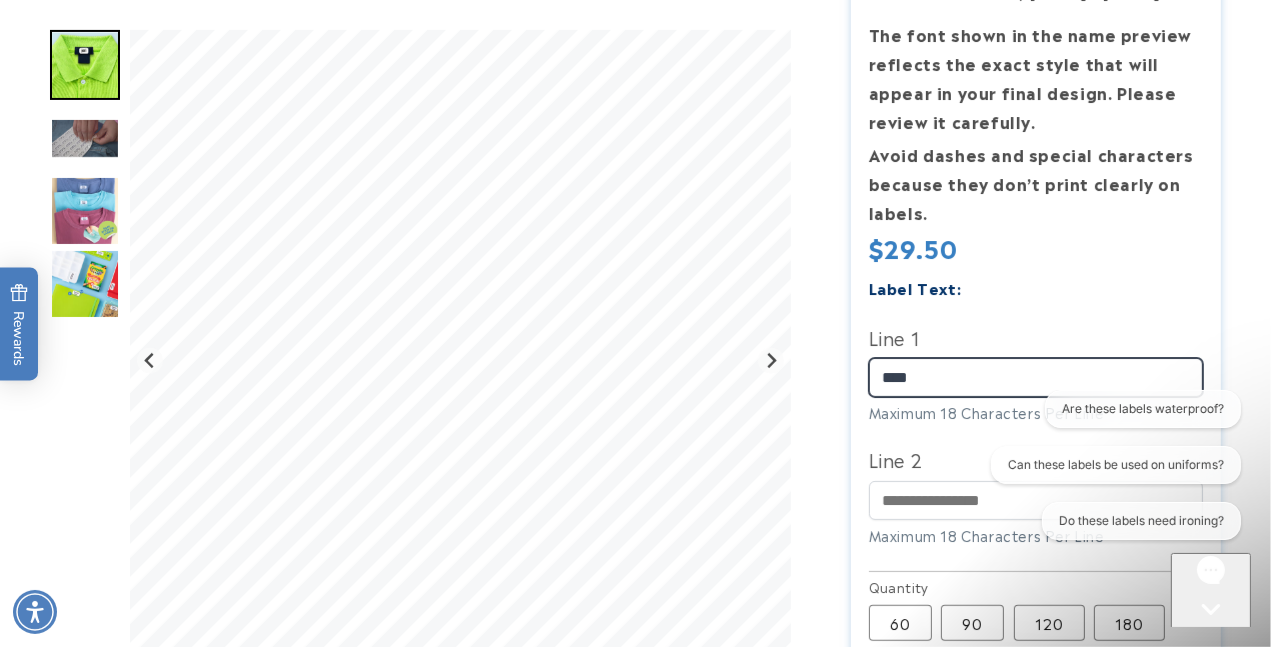 type on "****" 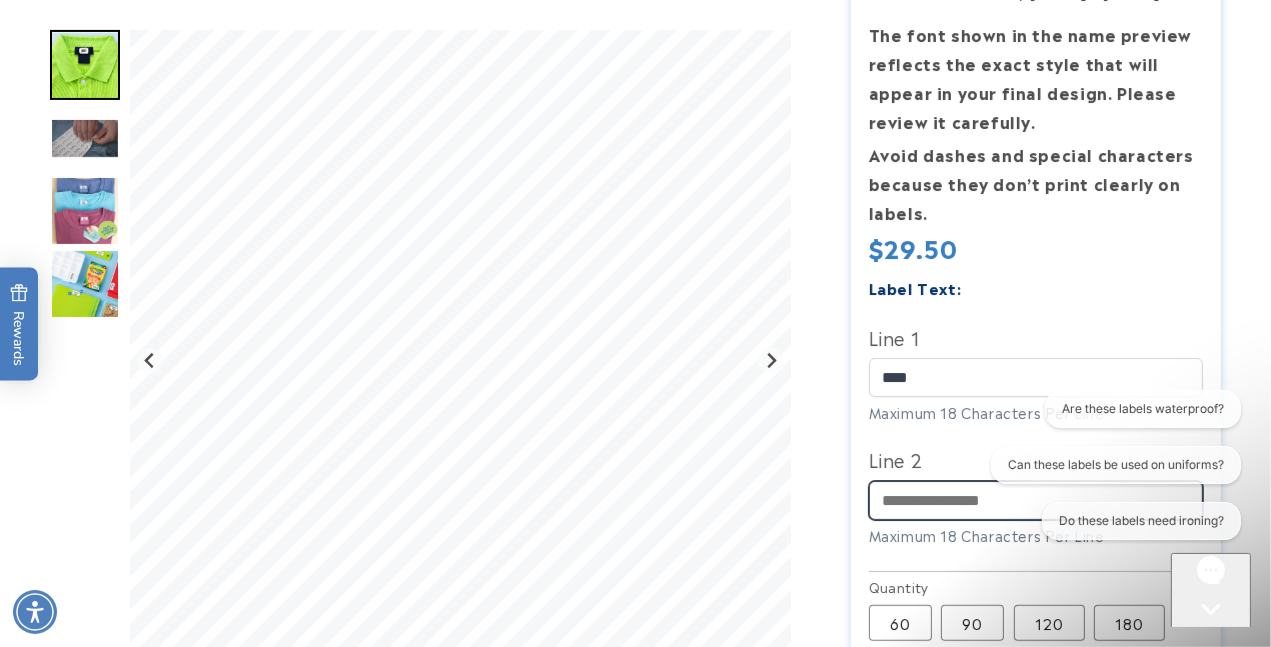 click on "Line 2" at bounding box center (1036, 500) 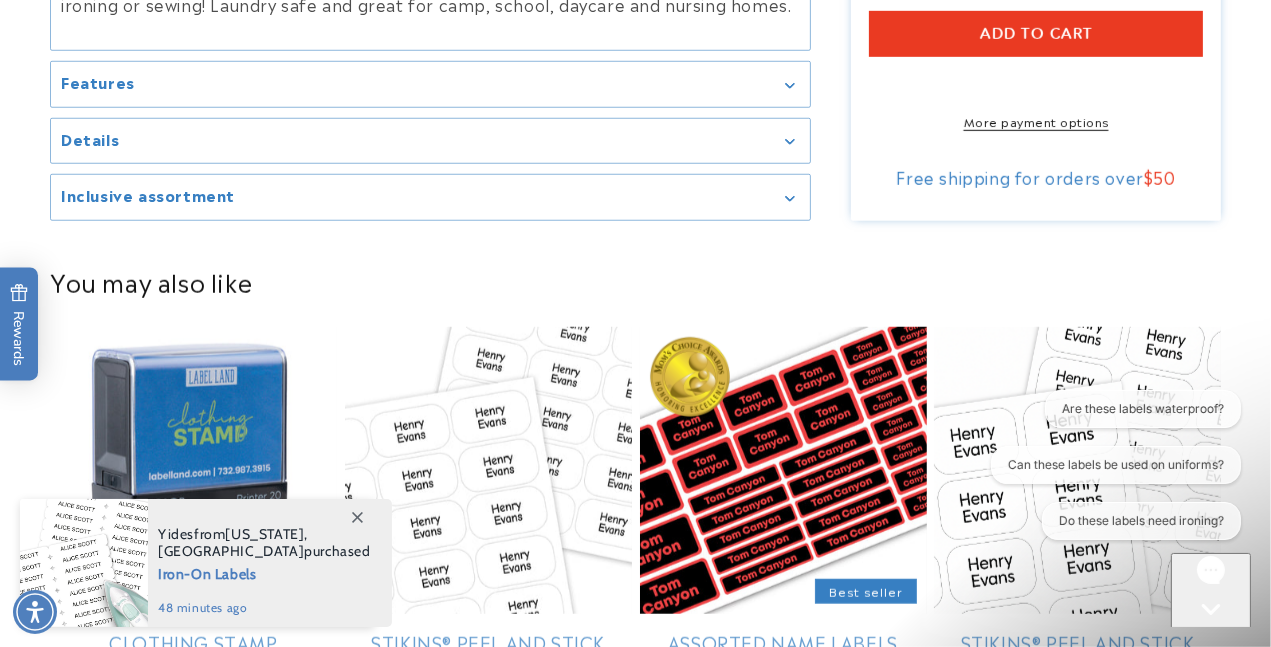 scroll, scrollTop: 1400, scrollLeft: 0, axis: vertical 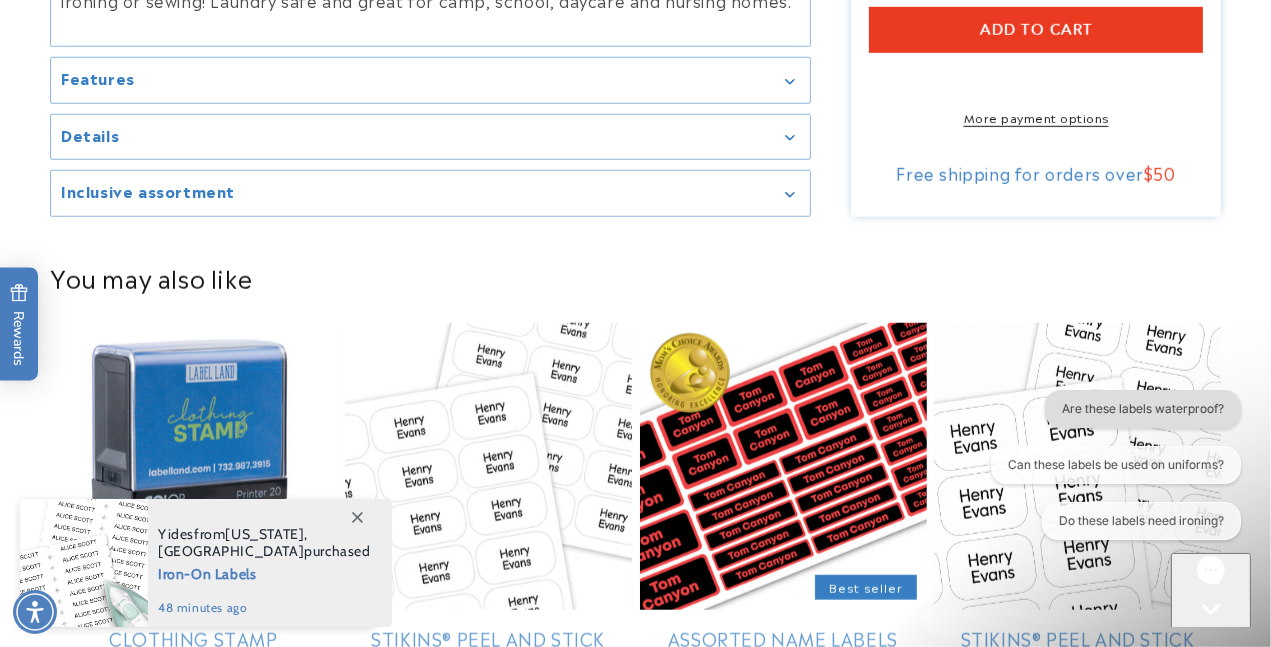type on "*****" 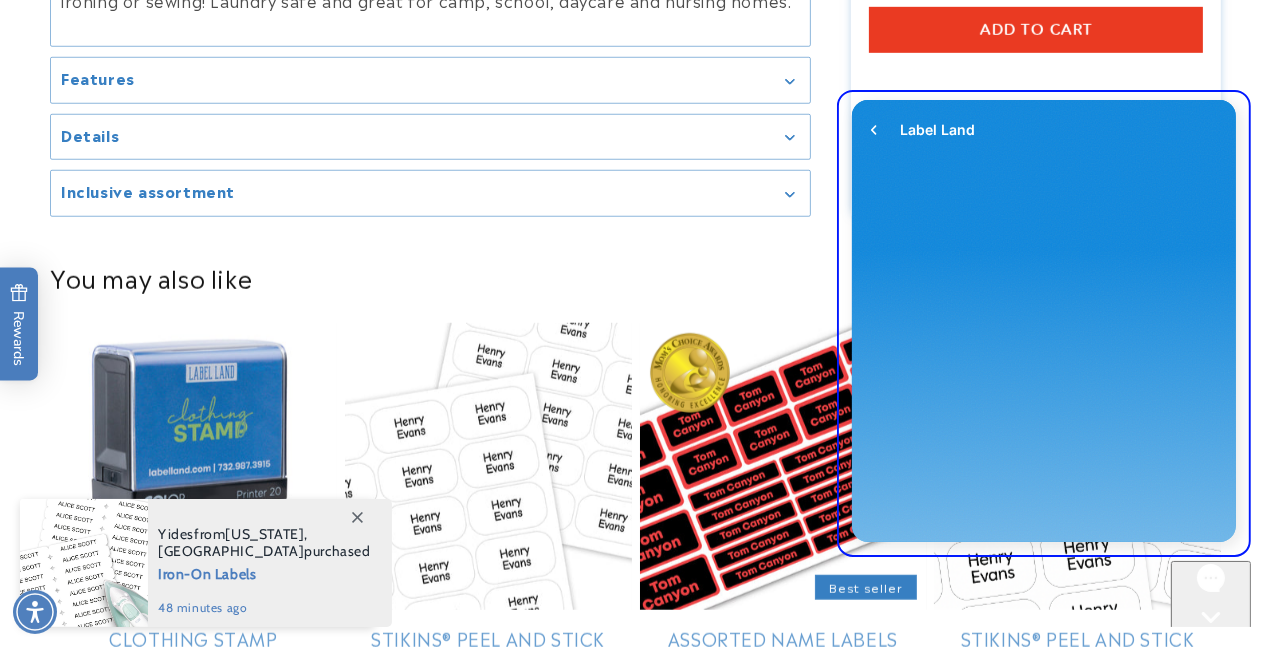 scroll, scrollTop: 0, scrollLeft: 0, axis: both 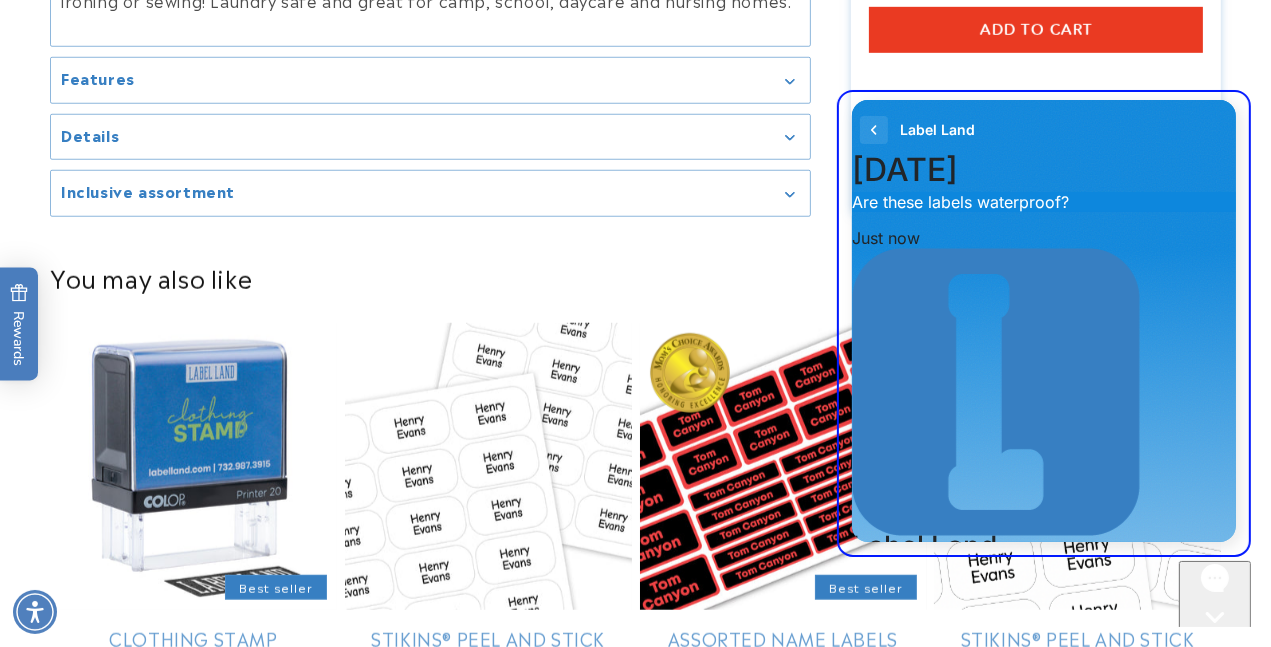click 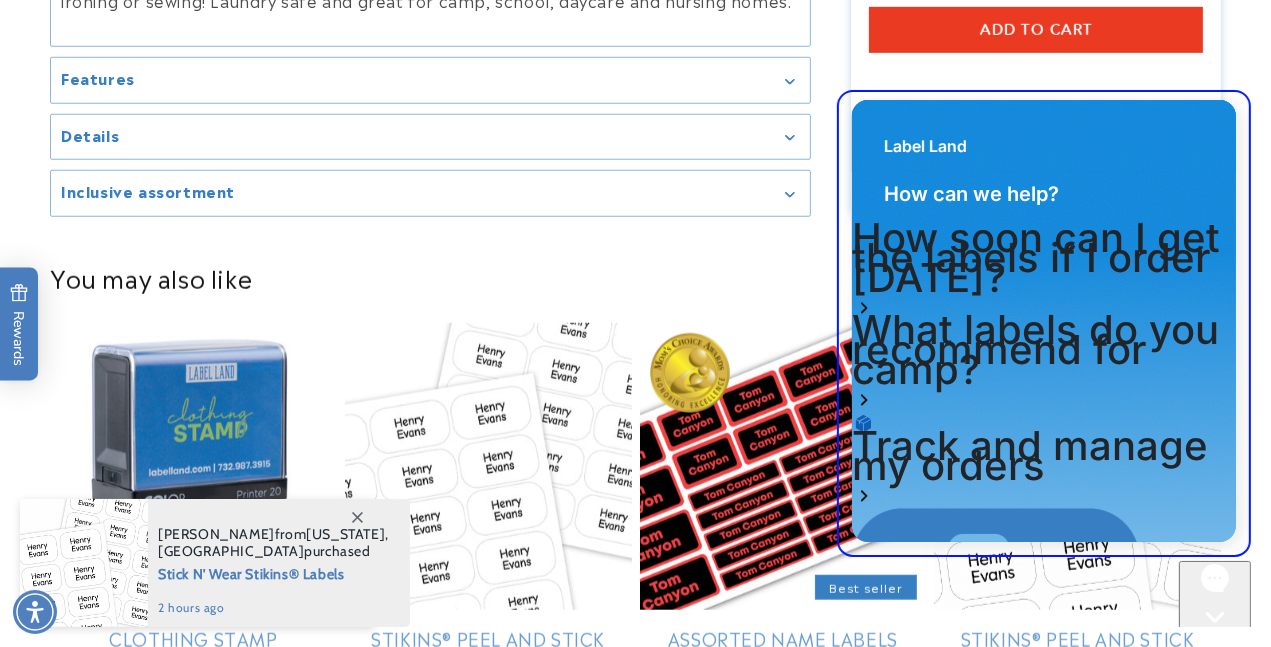 scroll, scrollTop: 134, scrollLeft: 0, axis: vertical 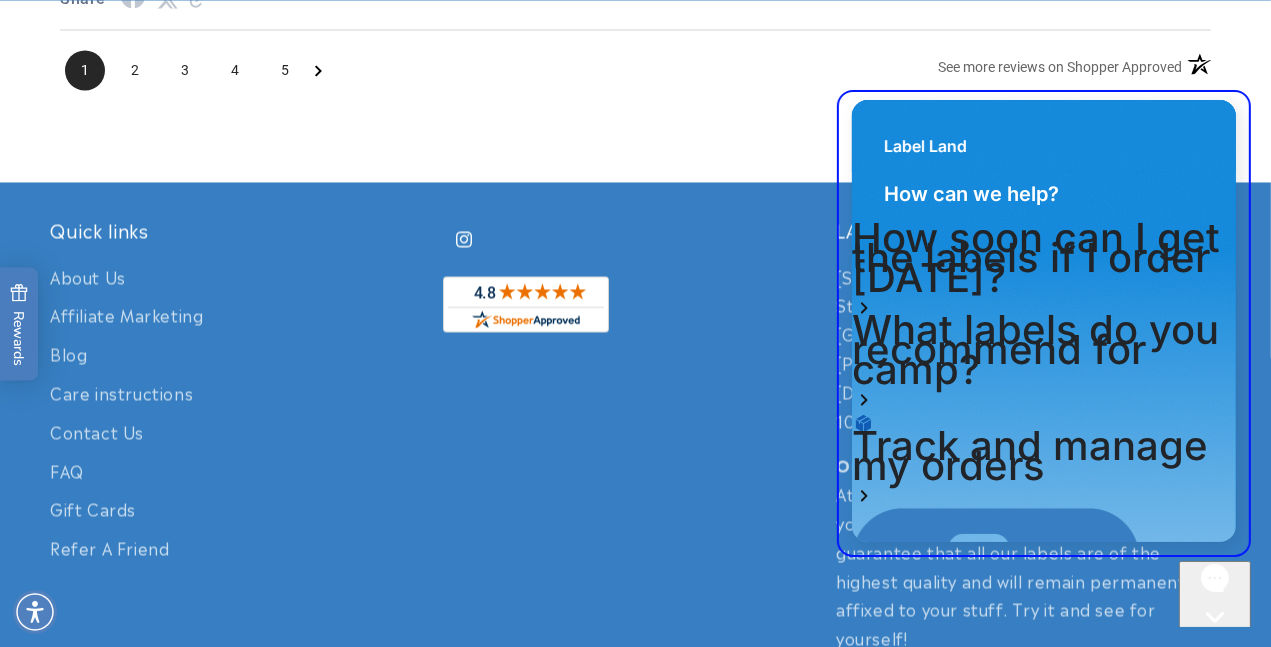 click on "**********" at bounding box center (635, -426) 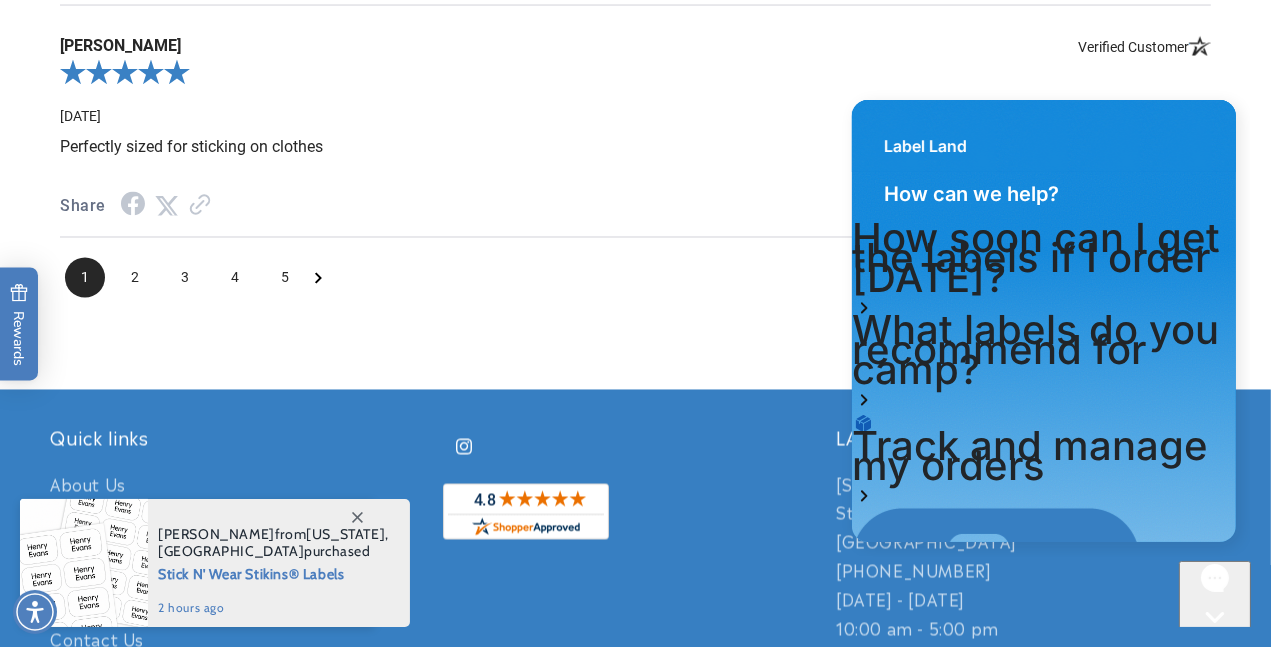 scroll, scrollTop: 3000, scrollLeft: 0, axis: vertical 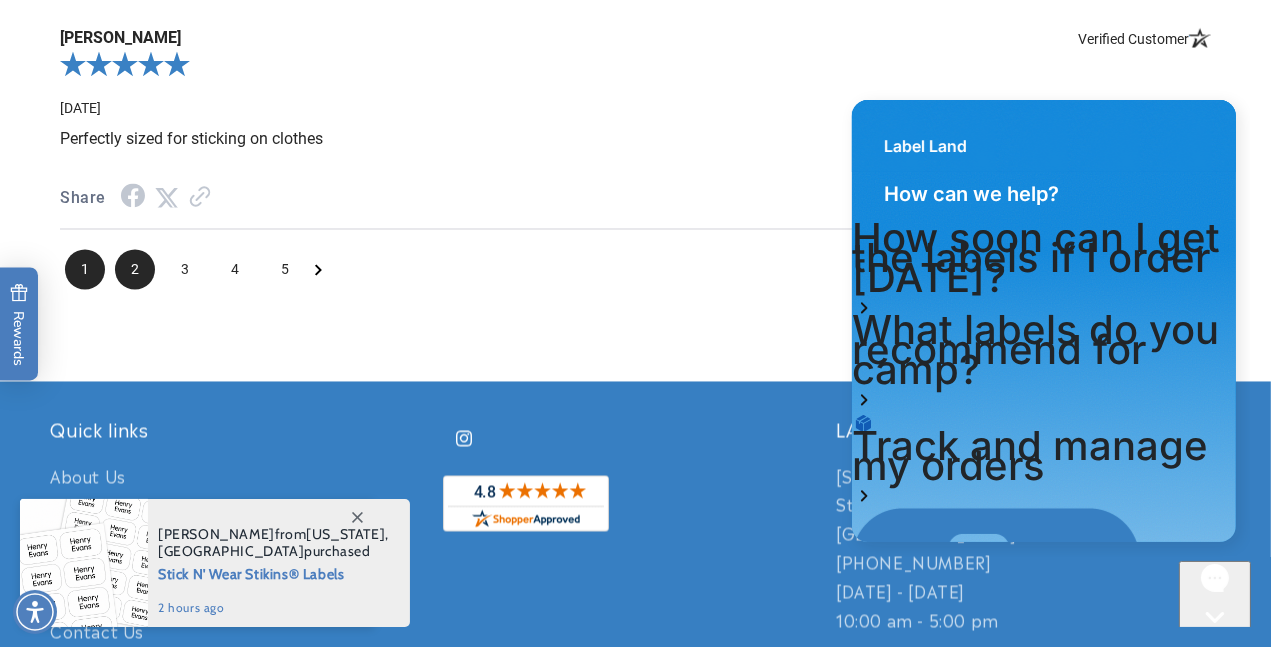 click on "2" at bounding box center [135, 270] 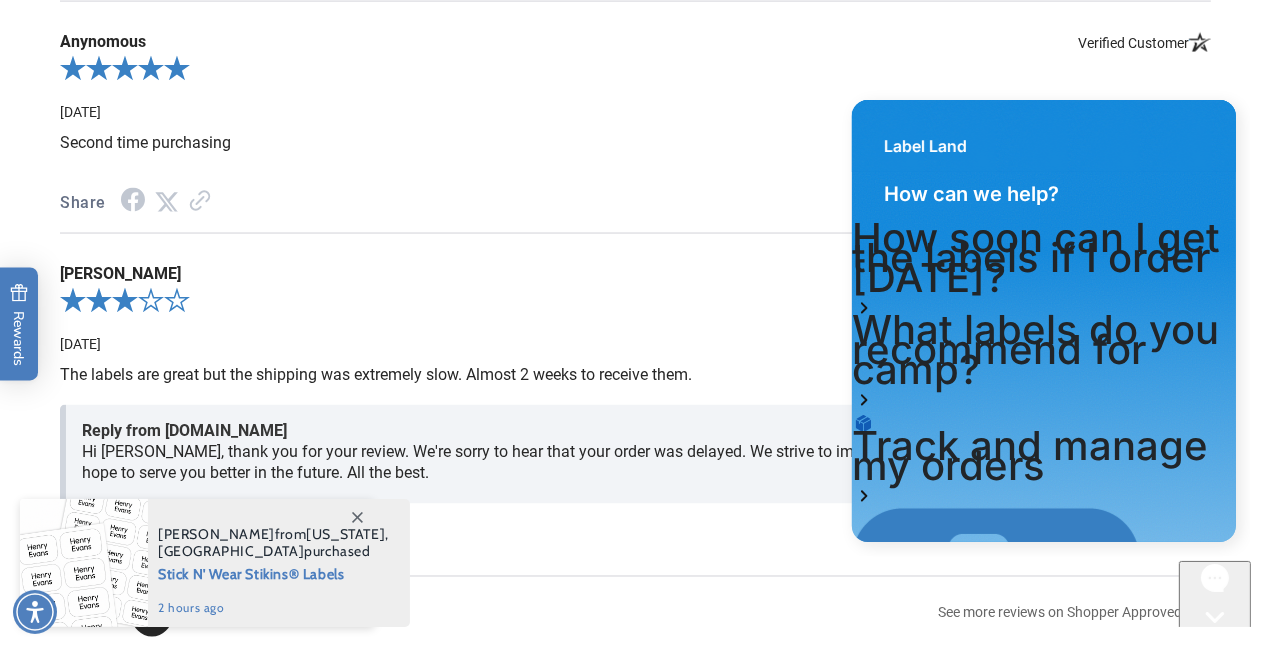 scroll, scrollTop: 2872, scrollLeft: 0, axis: vertical 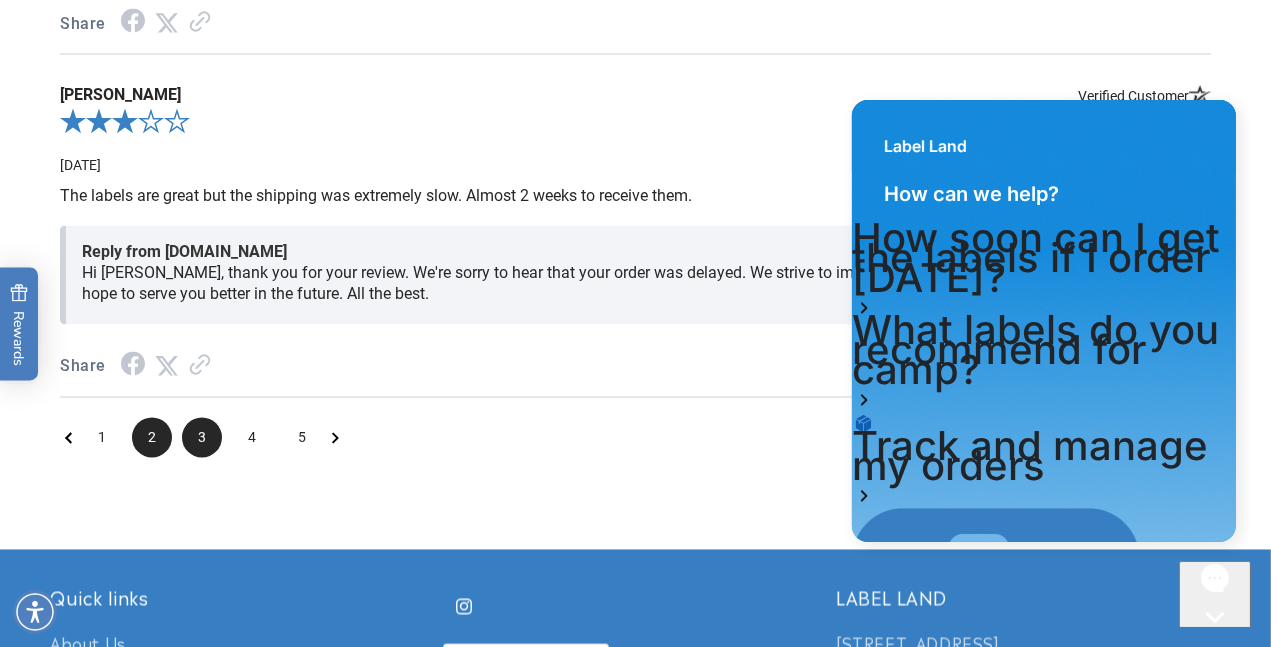 click on "3" at bounding box center (202, 438) 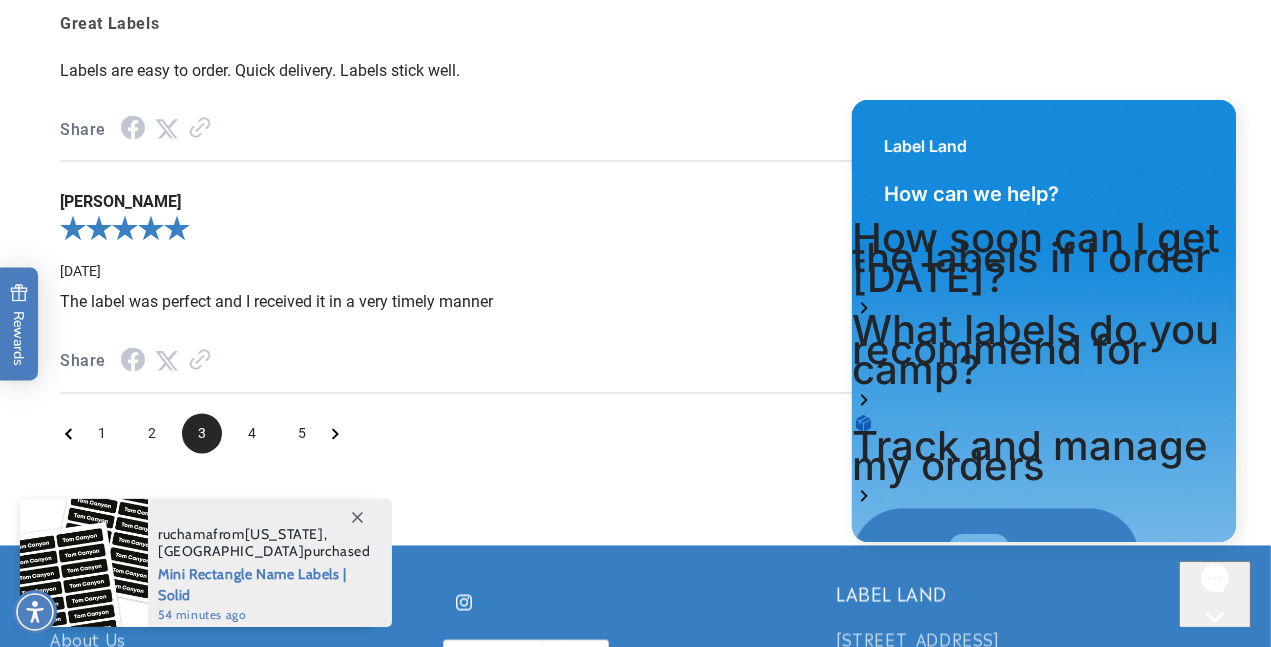 scroll, scrollTop: 3108, scrollLeft: 0, axis: vertical 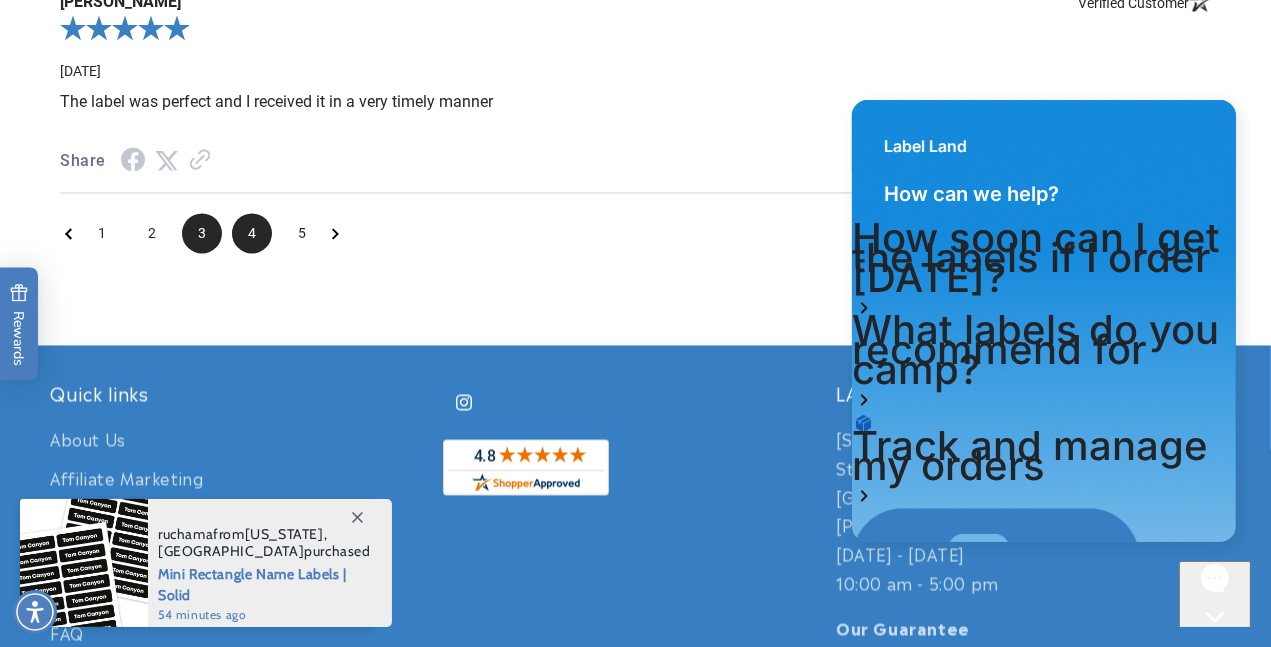 click on "4" at bounding box center [252, 234] 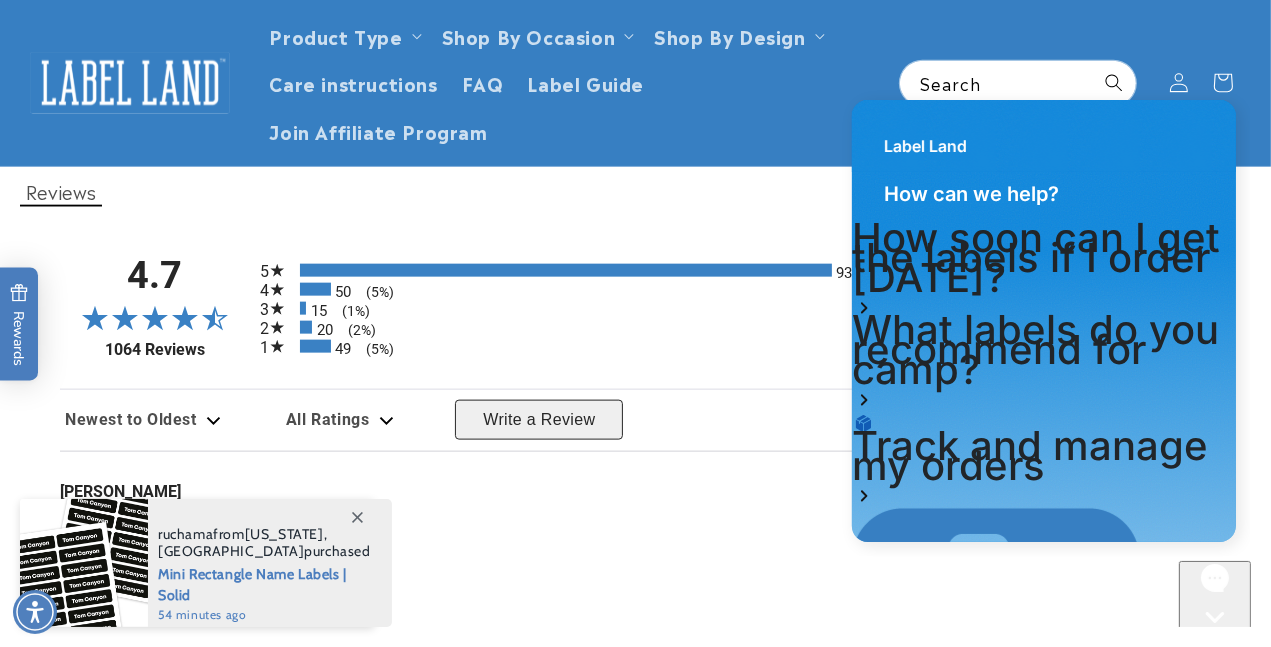 scroll, scrollTop: 2008, scrollLeft: 0, axis: vertical 